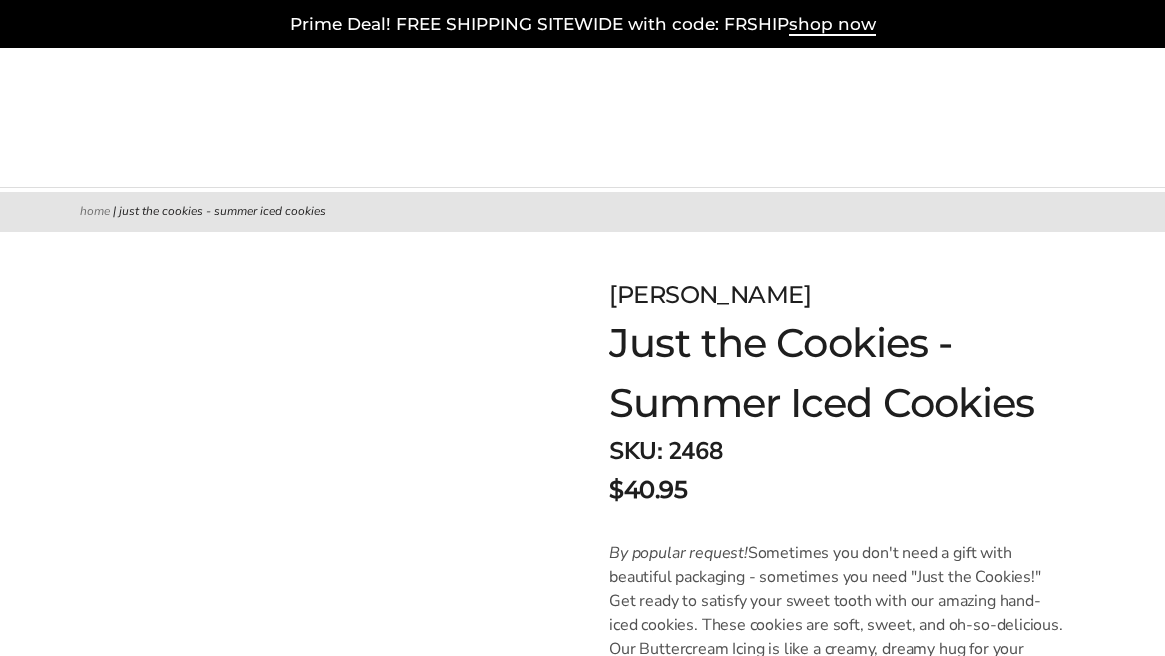scroll, scrollTop: 0, scrollLeft: 0, axis: both 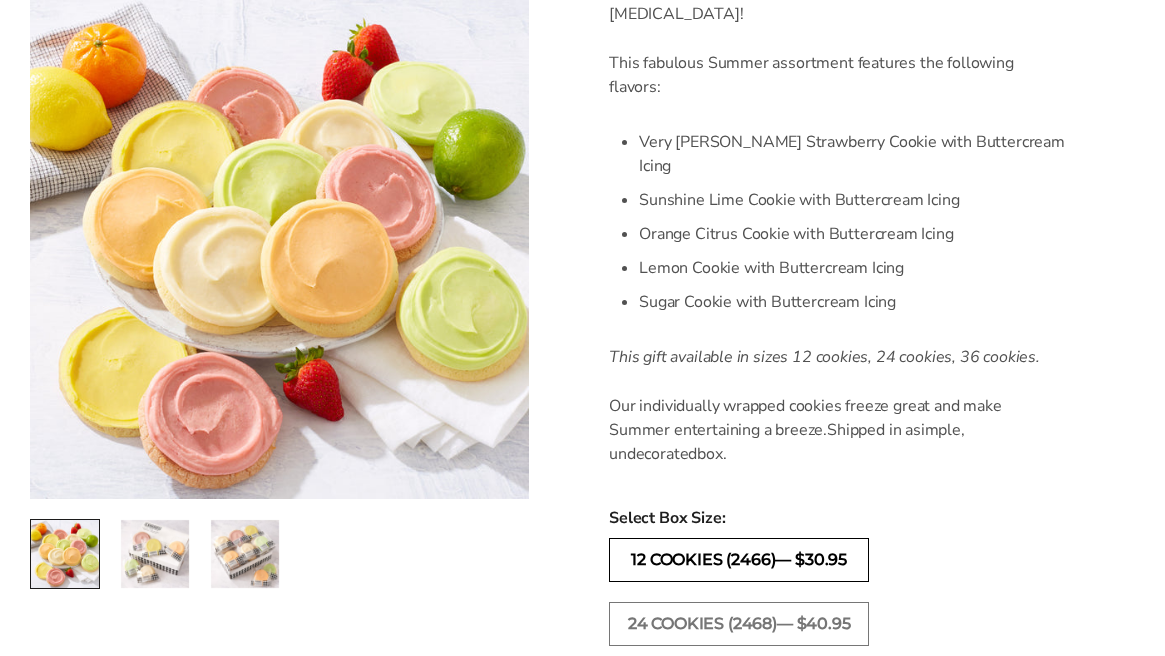 click on "12 COOKIES (2466)— $30.95" at bounding box center [739, 560] 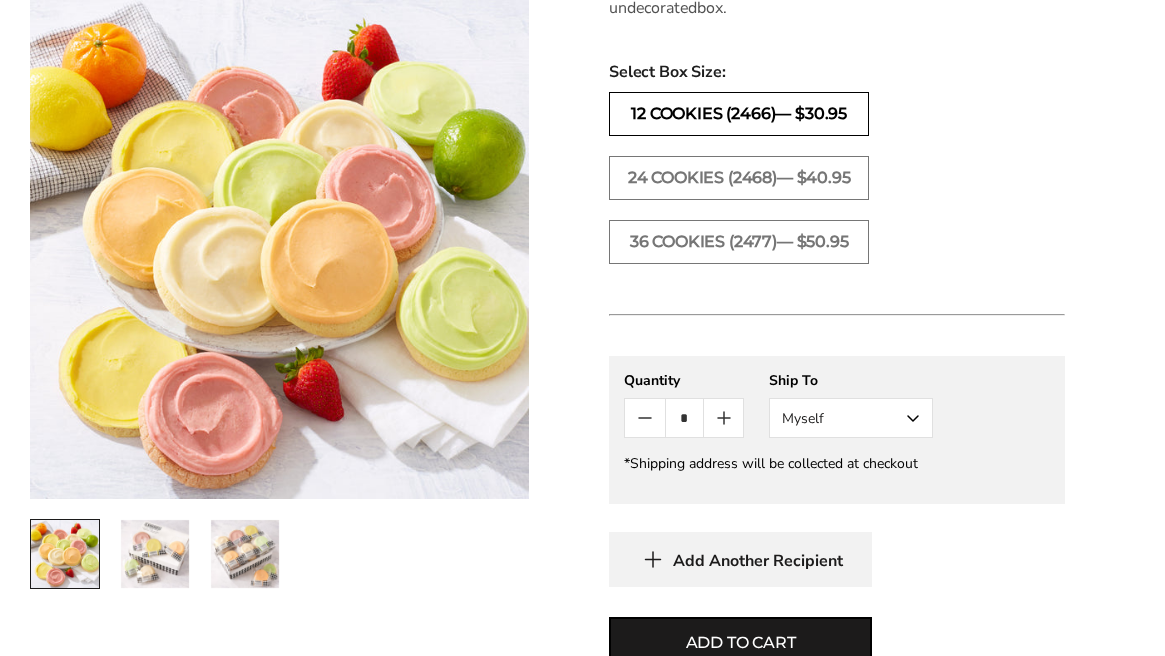 scroll, scrollTop: 1107, scrollLeft: 0, axis: vertical 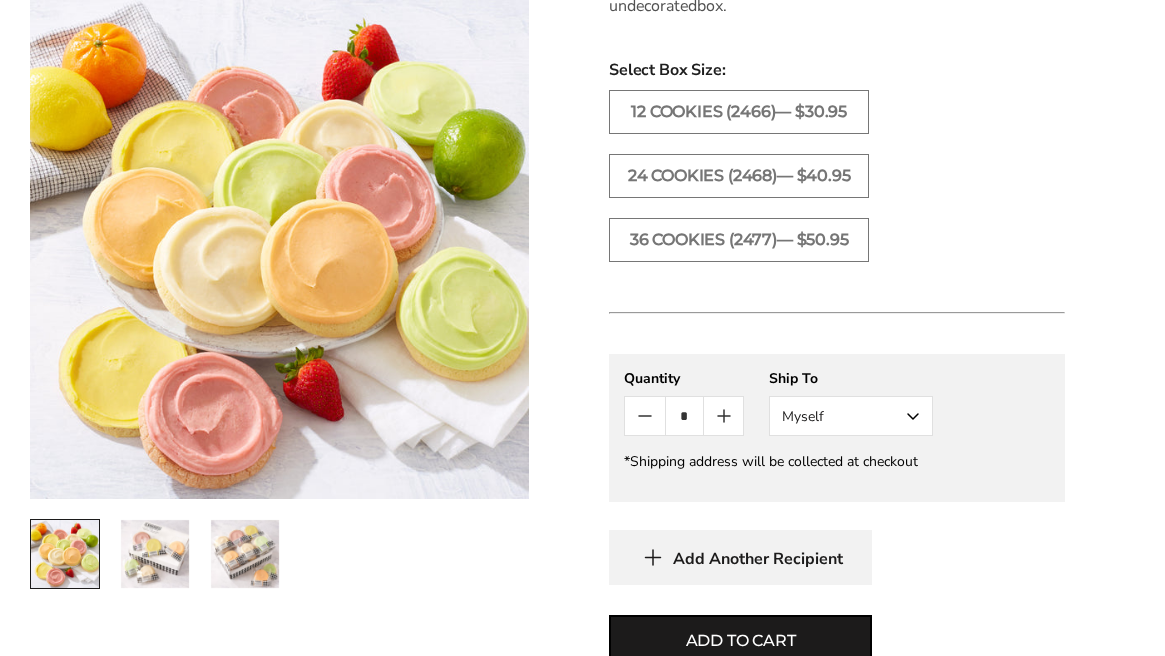 click on "Myself" at bounding box center [851, 416] 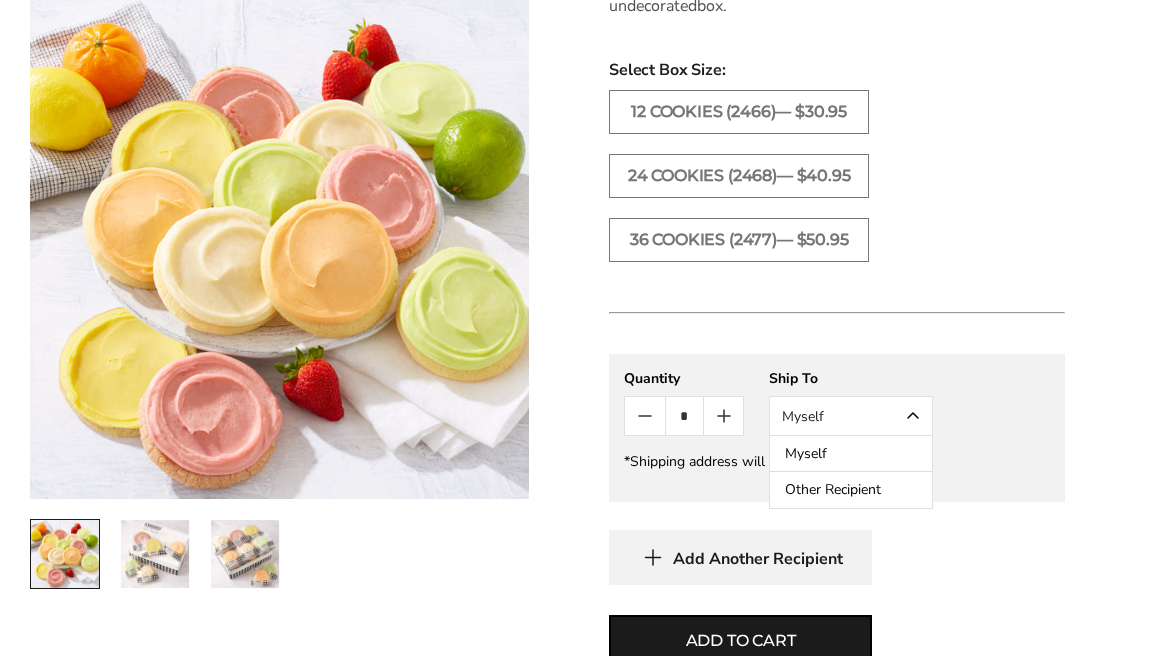 click on "Other Recipient" at bounding box center (851, 490) 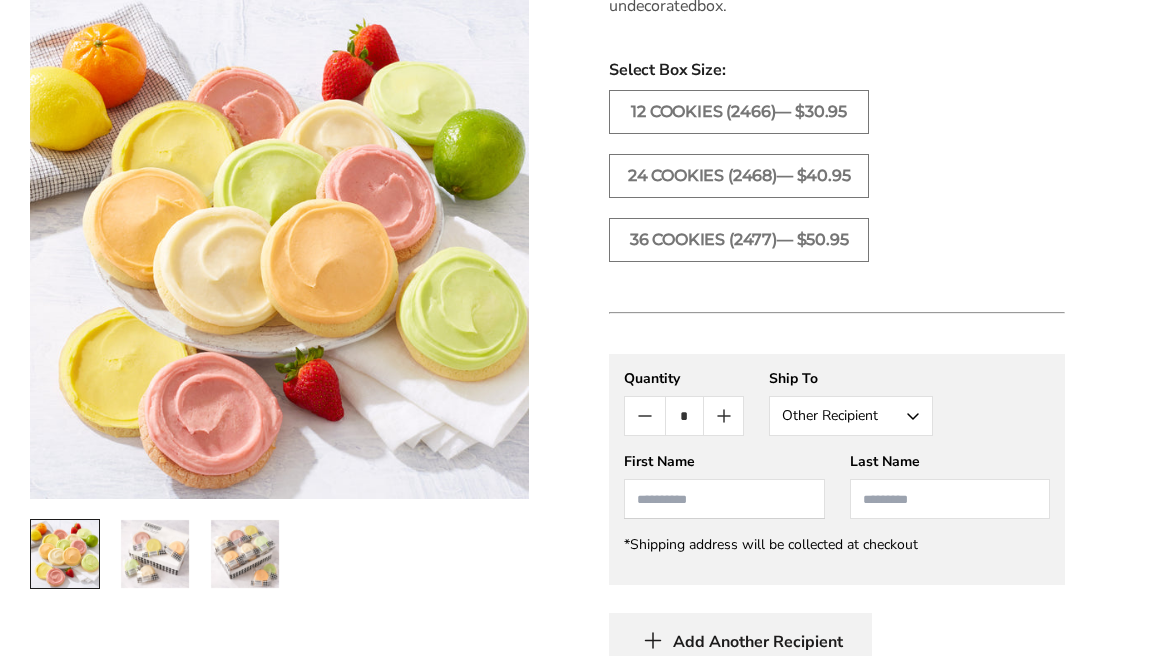 click at bounding box center (724, 499) 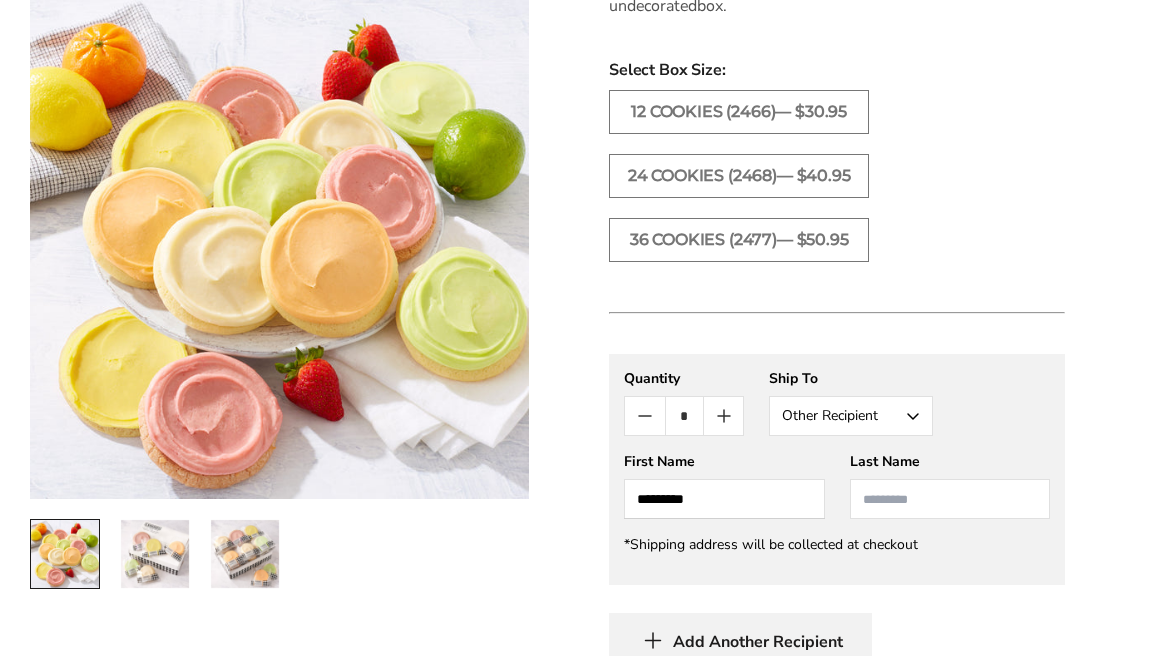 type on "*********" 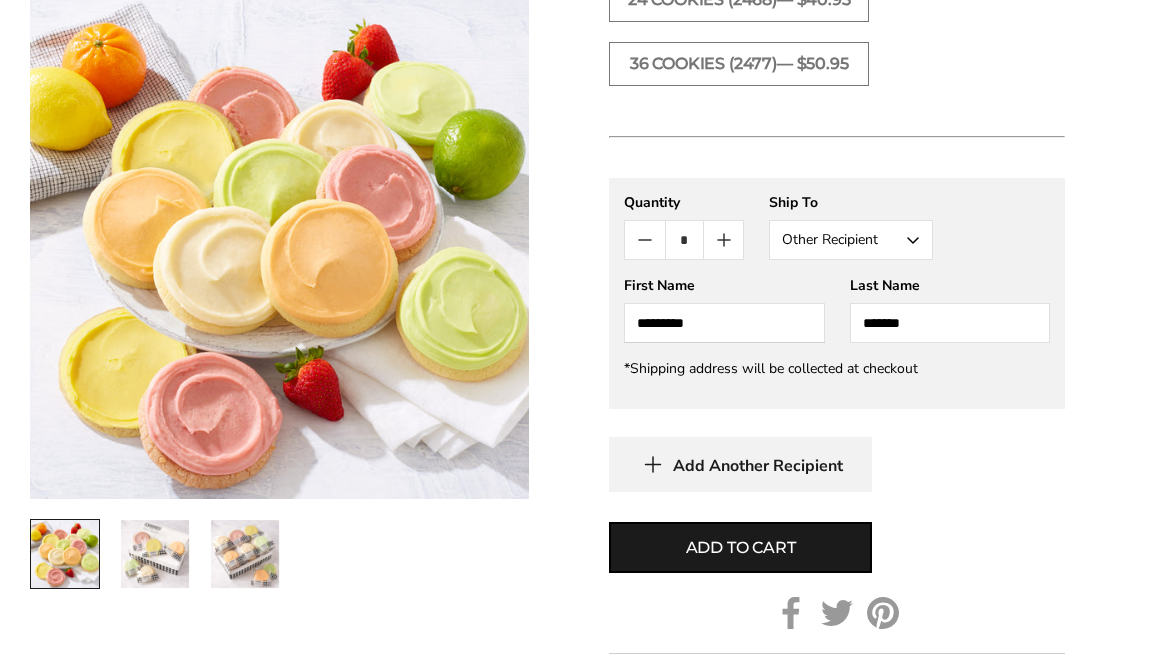 scroll, scrollTop: 1288, scrollLeft: 0, axis: vertical 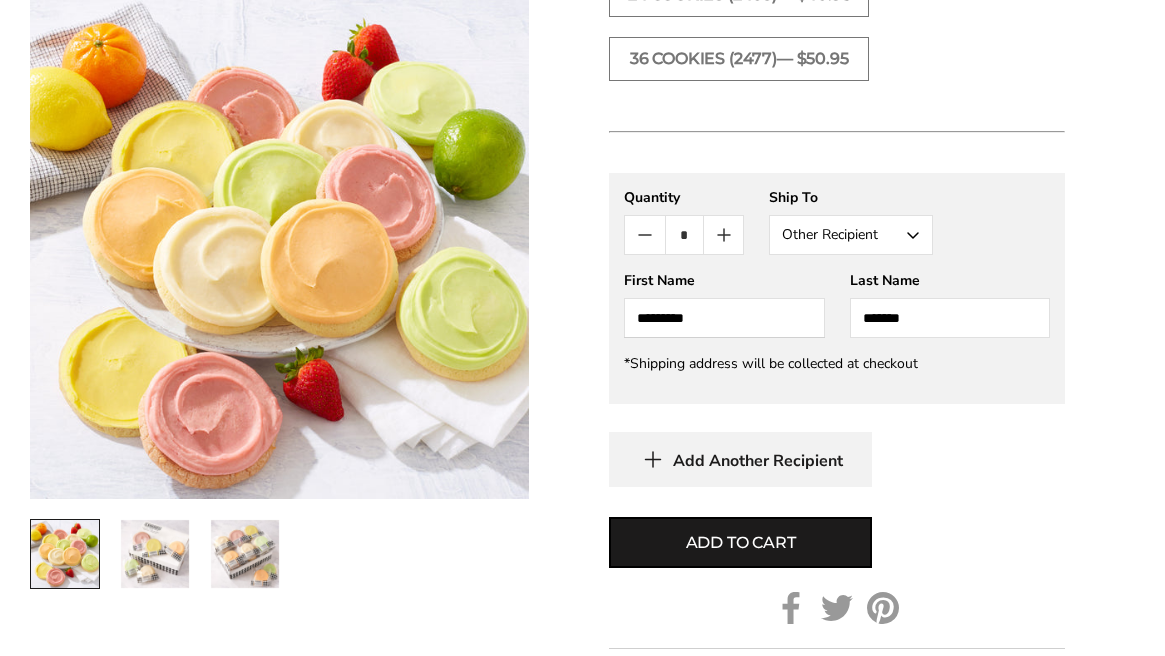 type on "*******" 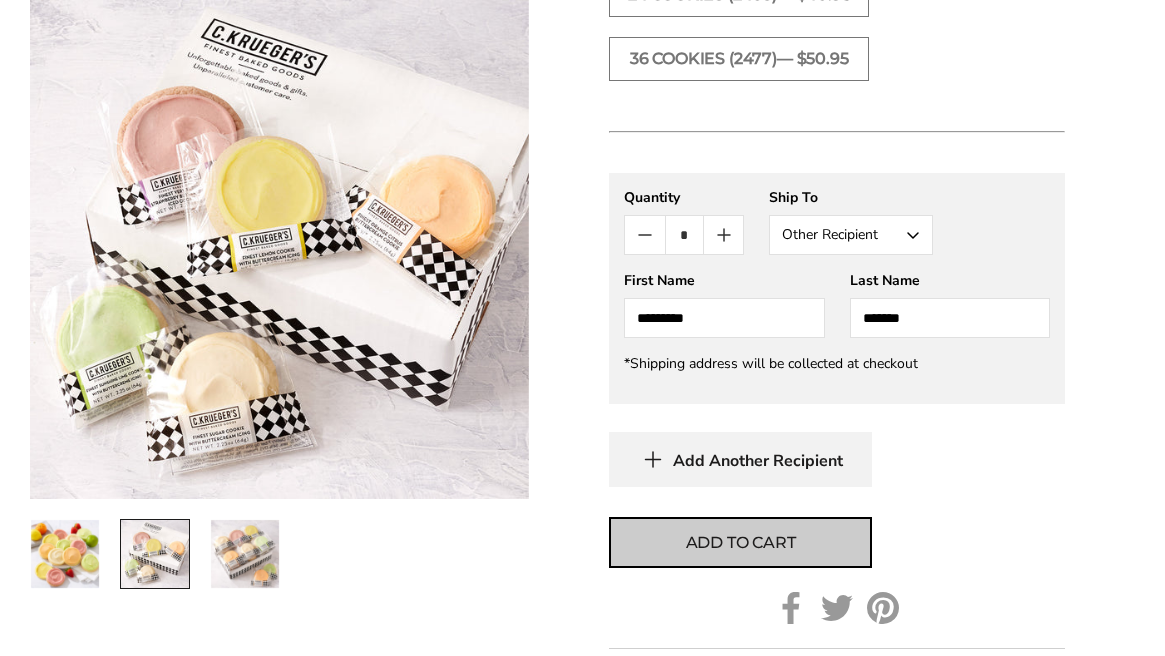 click on "Add to cart" at bounding box center [741, 543] 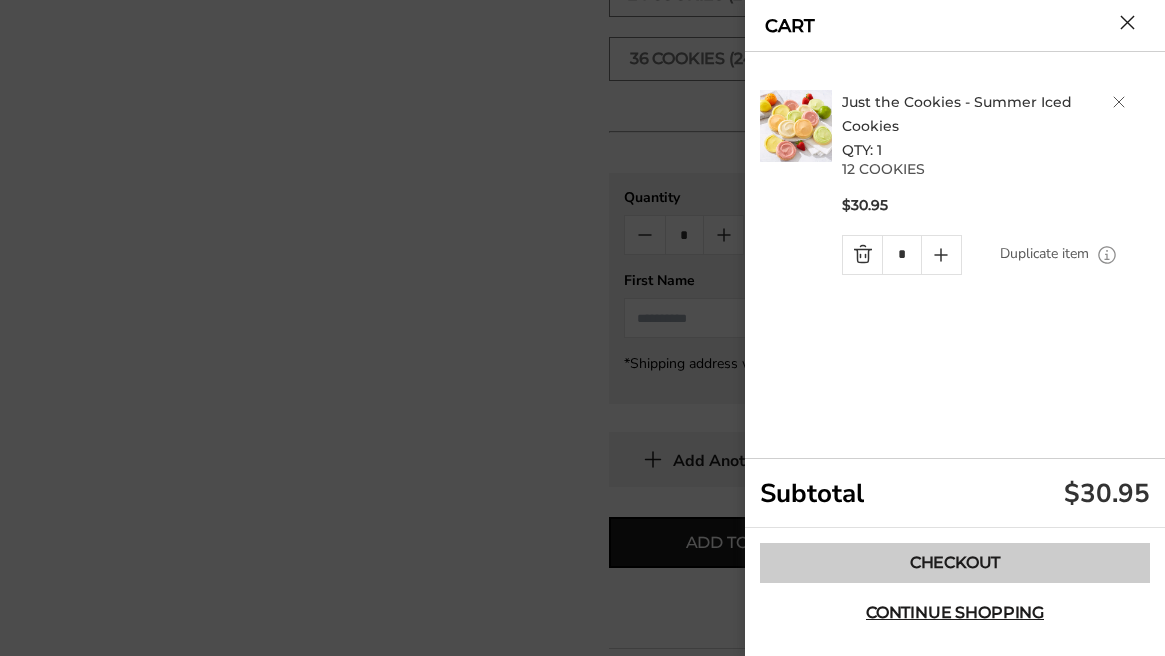 click on "Checkout" at bounding box center (955, 563) 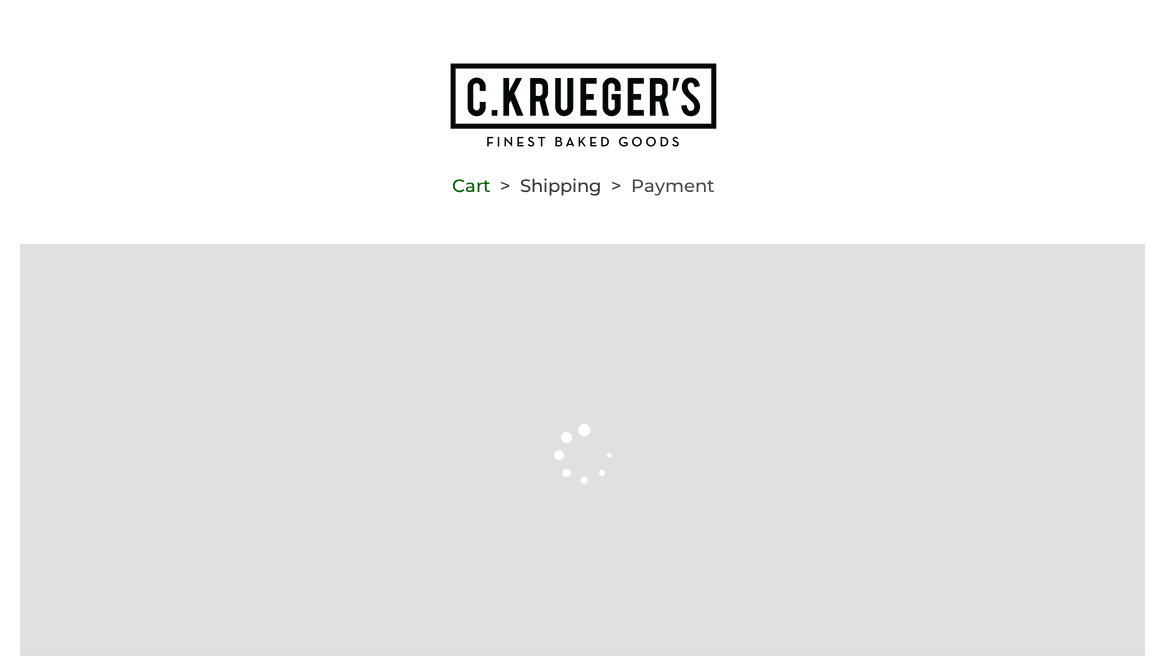 scroll, scrollTop: 0, scrollLeft: 0, axis: both 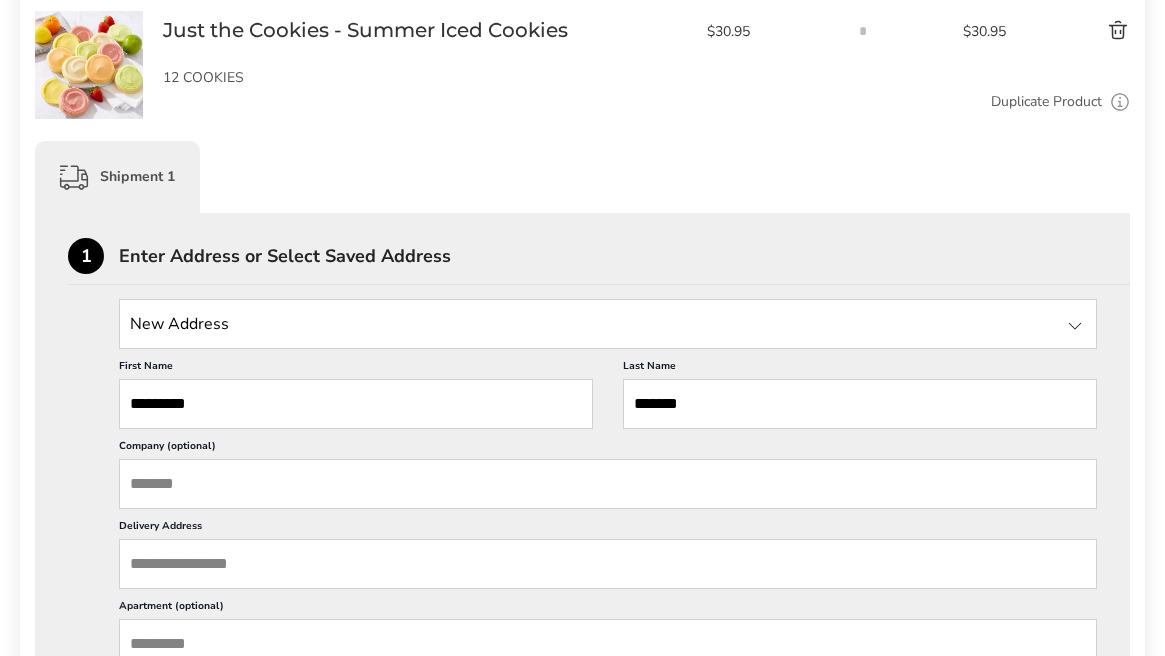 click at bounding box center (608, 324) 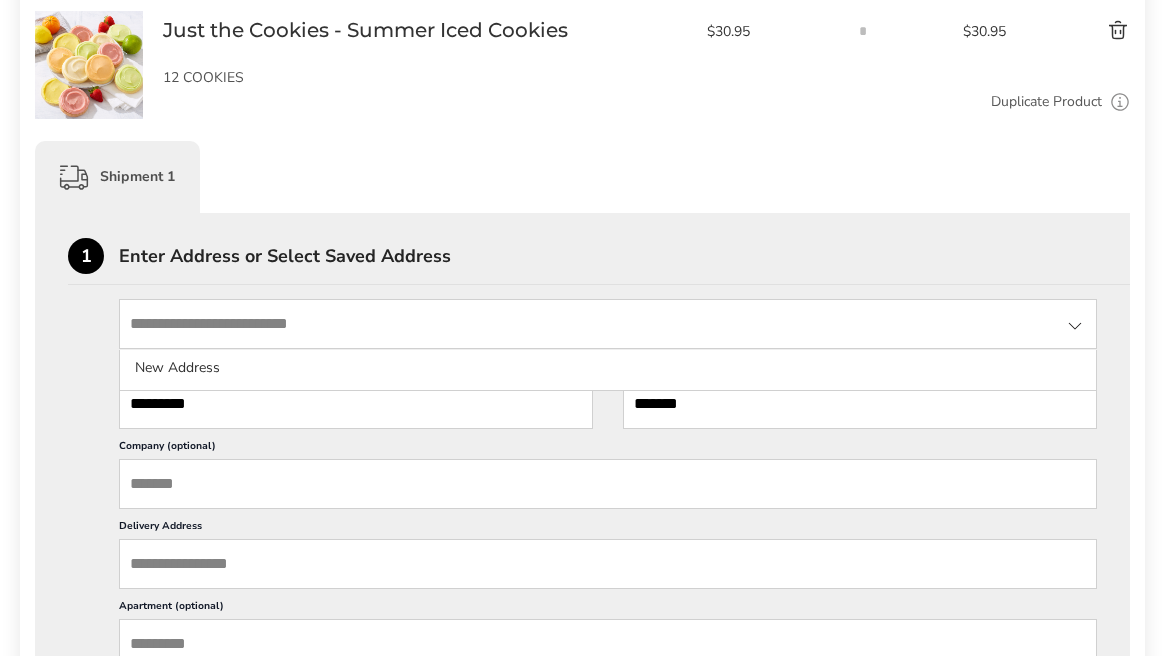 click on "*********" at bounding box center [356, 404] 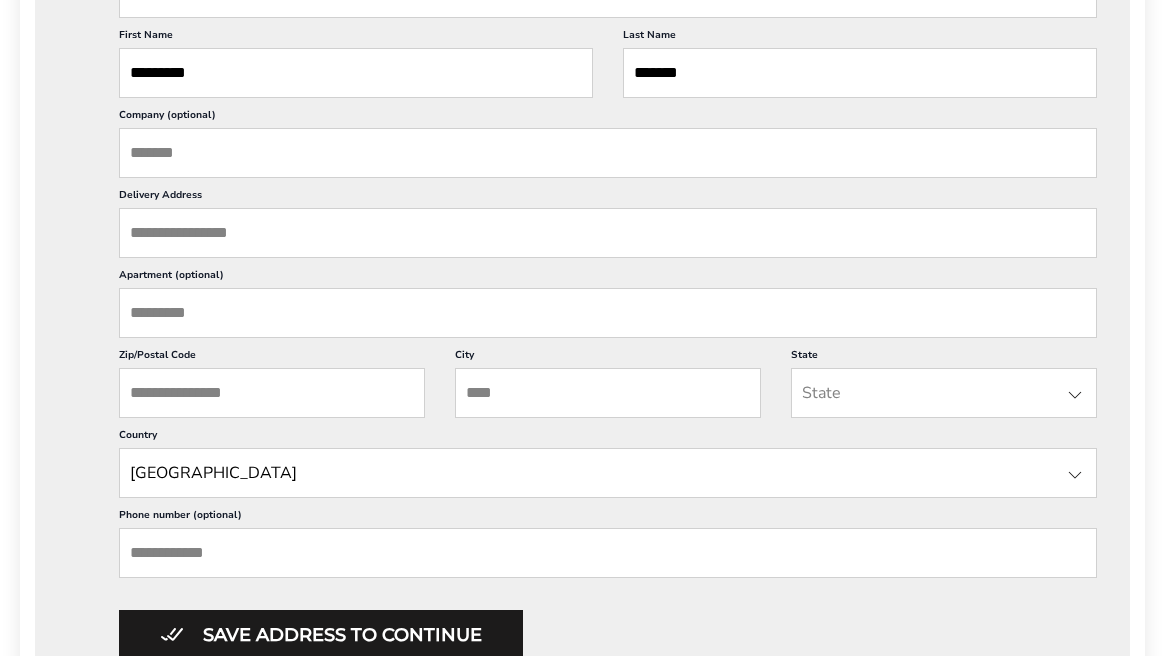 scroll, scrollTop: 703, scrollLeft: 0, axis: vertical 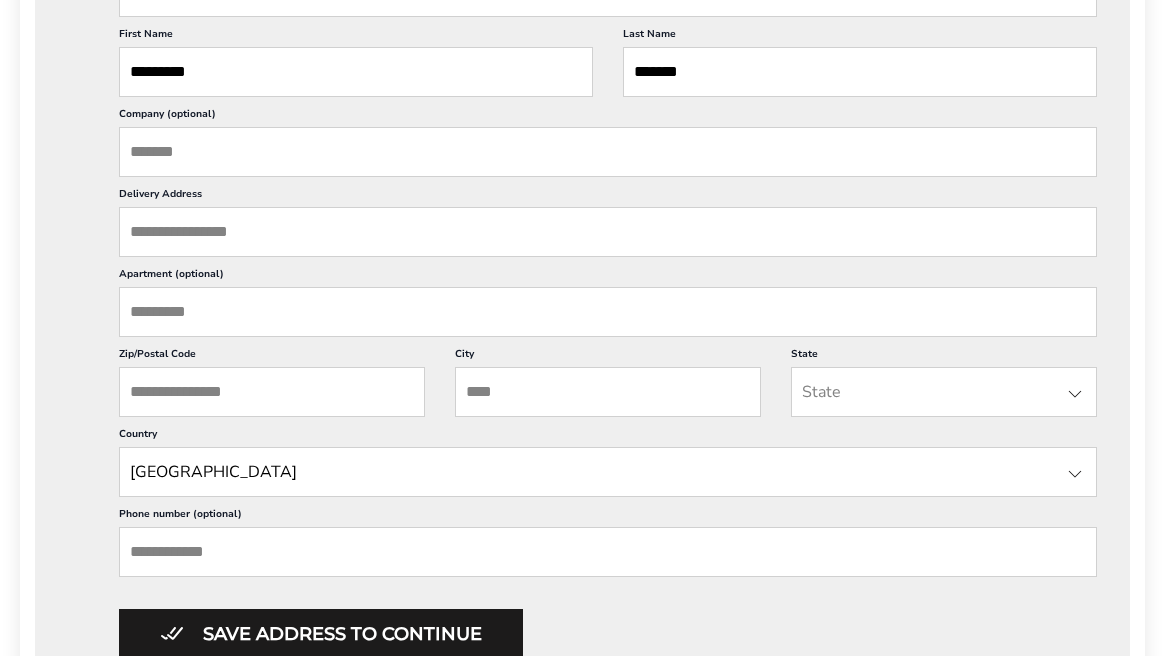 click on "Delivery Address" at bounding box center [608, 232] 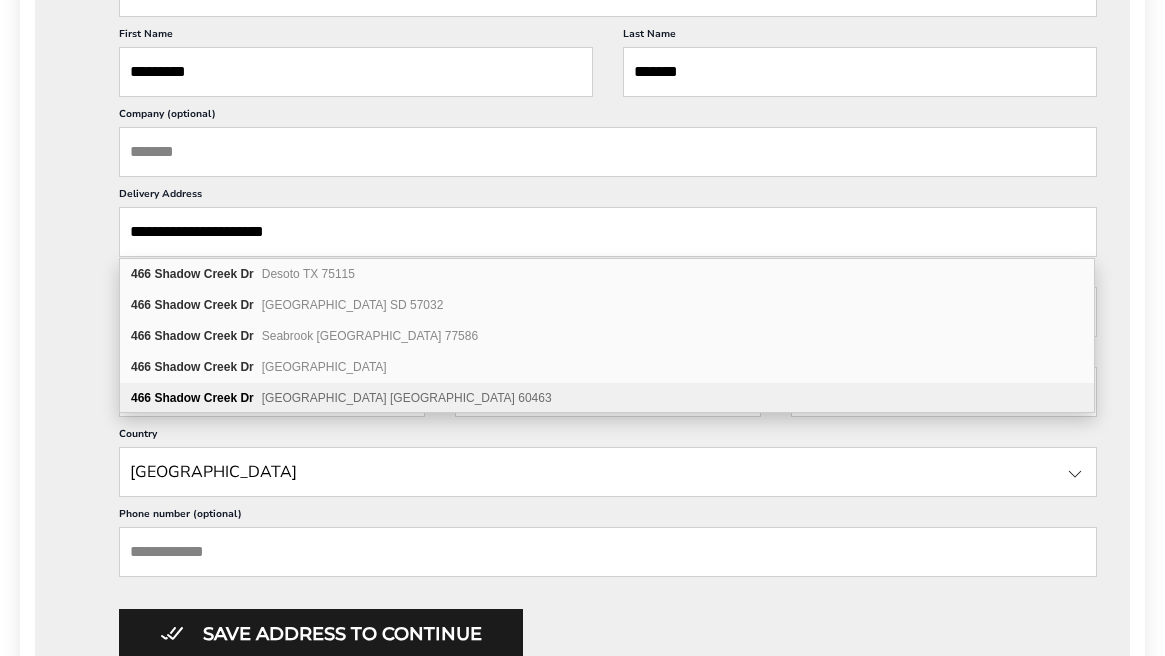 click on "Palos Heights IL 60463" at bounding box center (407, 398) 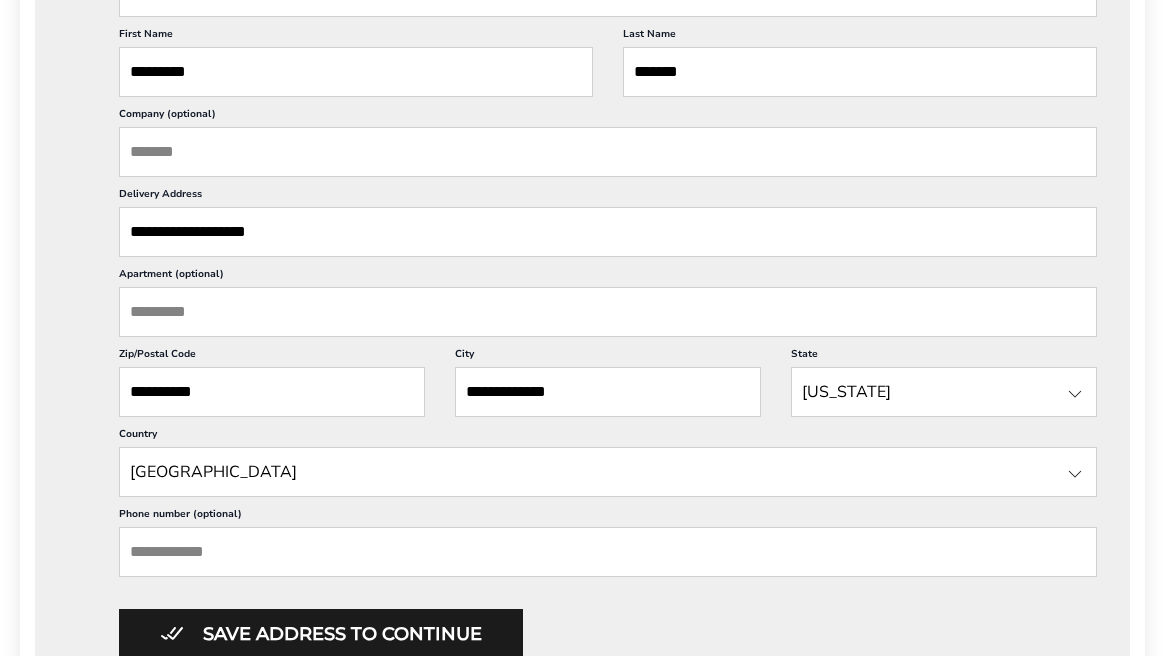 scroll, scrollTop: 1, scrollLeft: 0, axis: vertical 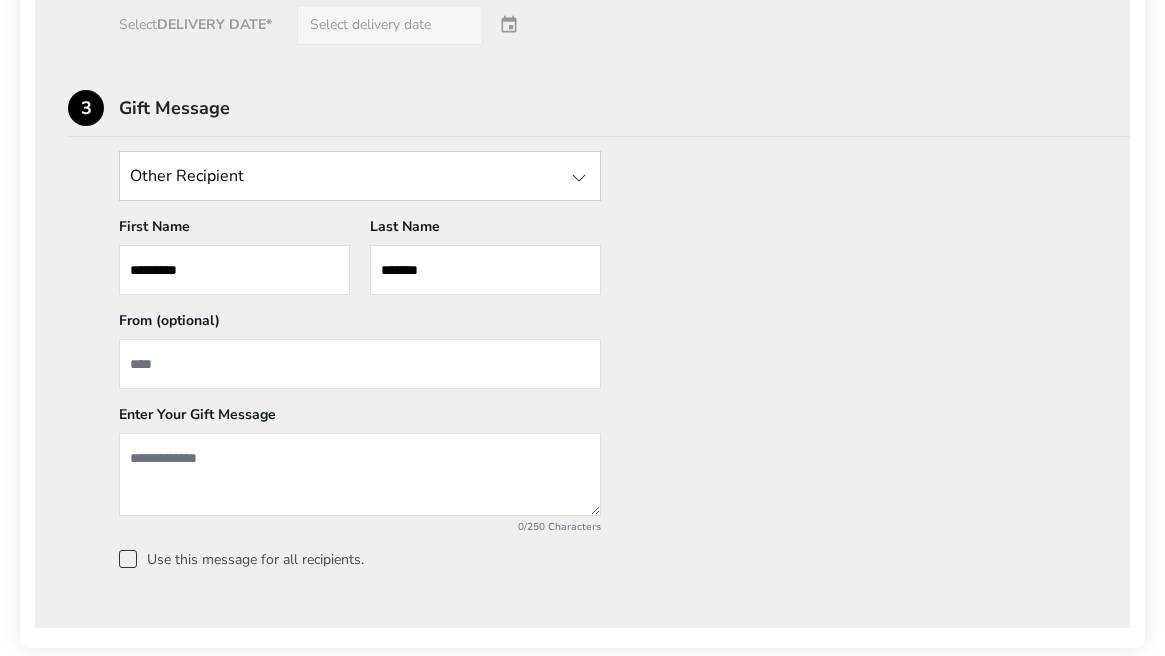 click at bounding box center [360, 364] 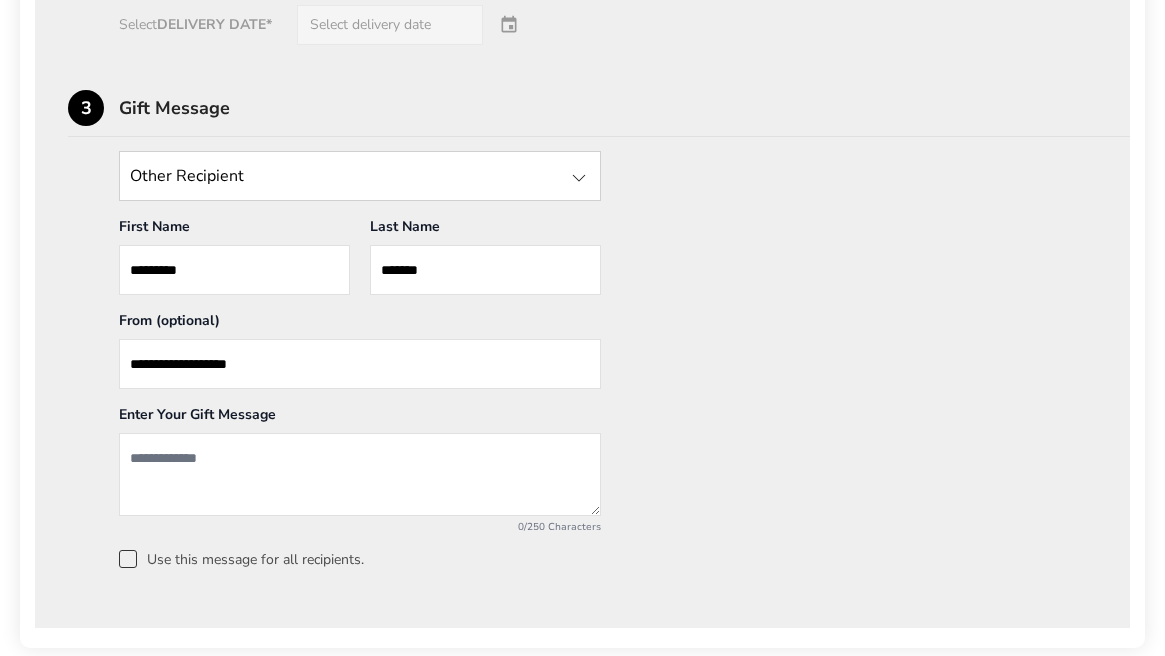 type on "**********" 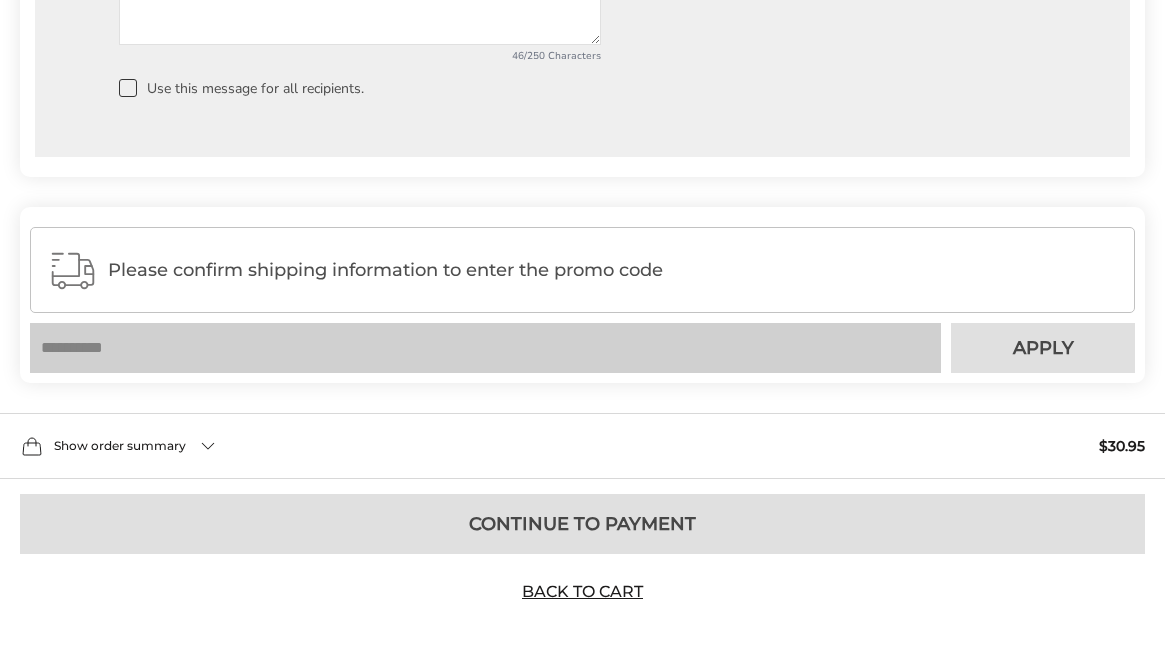 scroll, scrollTop: 1961, scrollLeft: 0, axis: vertical 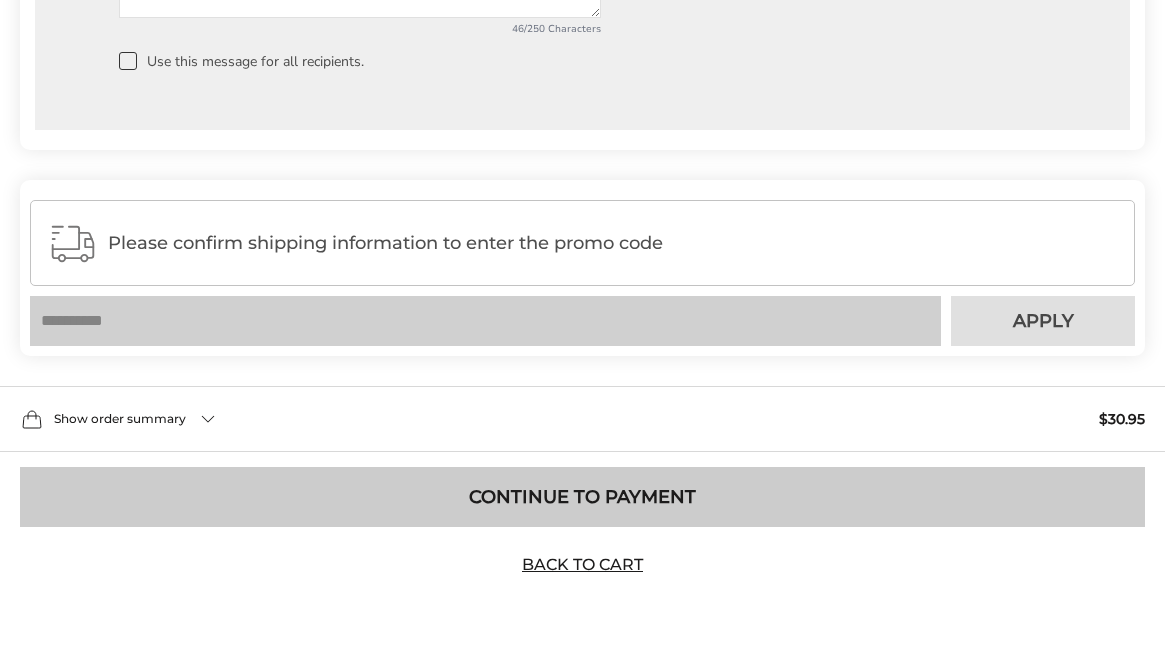 type on "**********" 